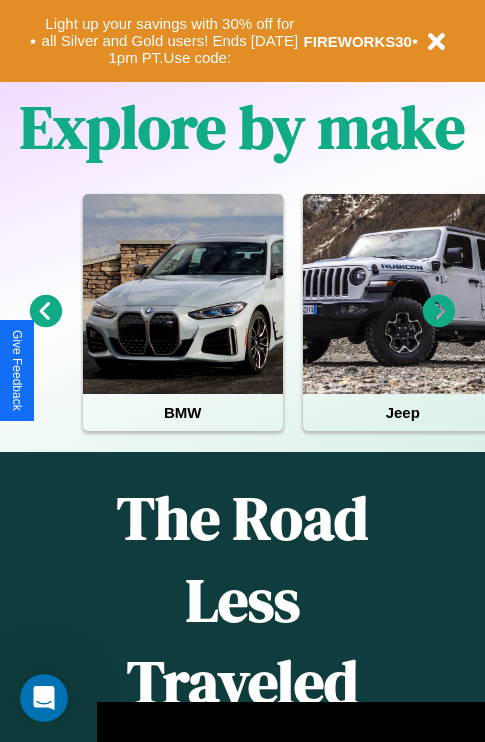 scroll, scrollTop: 2423, scrollLeft: 0, axis: vertical 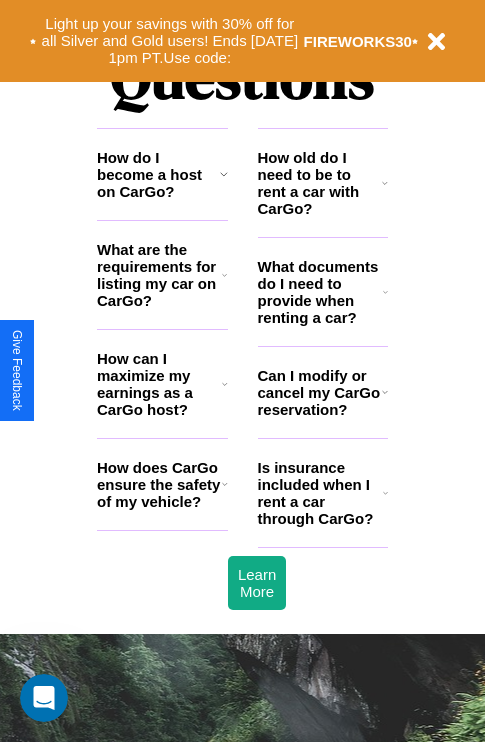 click 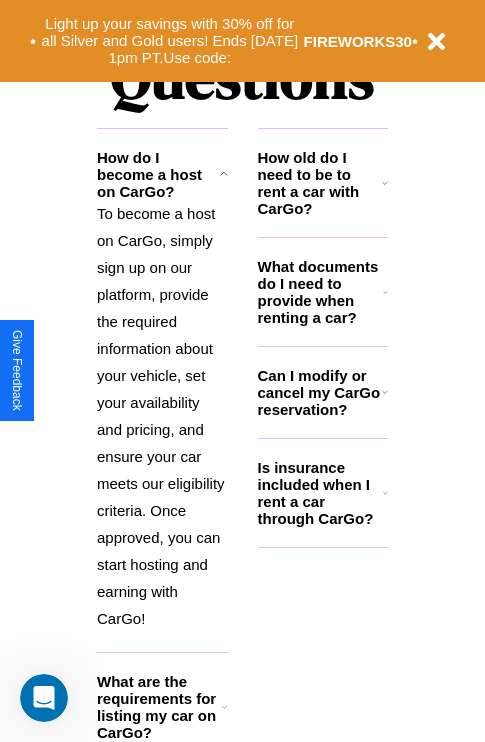 click 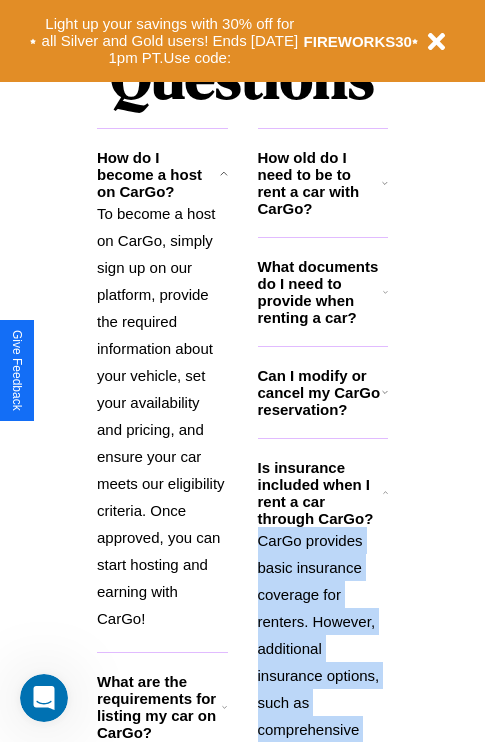 click on "CarGo provides basic insurance coverage for renters. However, additional insurance options, such as comprehensive coverage or supplemental liability, may be available during the booking process for an extra fee. Review the insurance details for each car listing and consider your coverage needs." at bounding box center (323, 783) 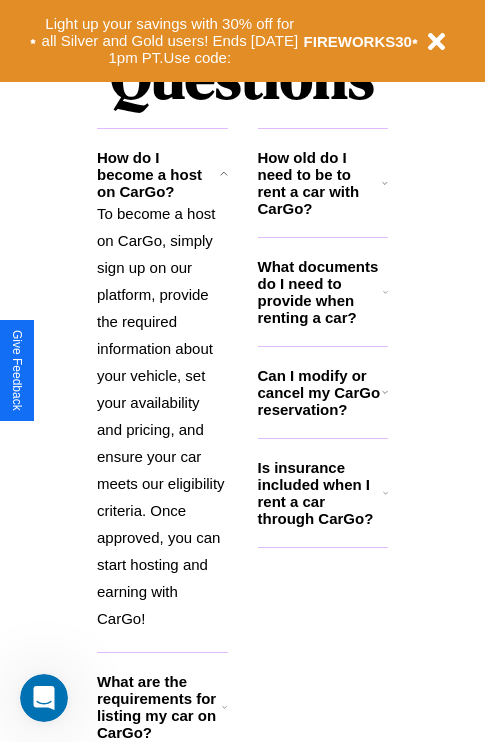 click 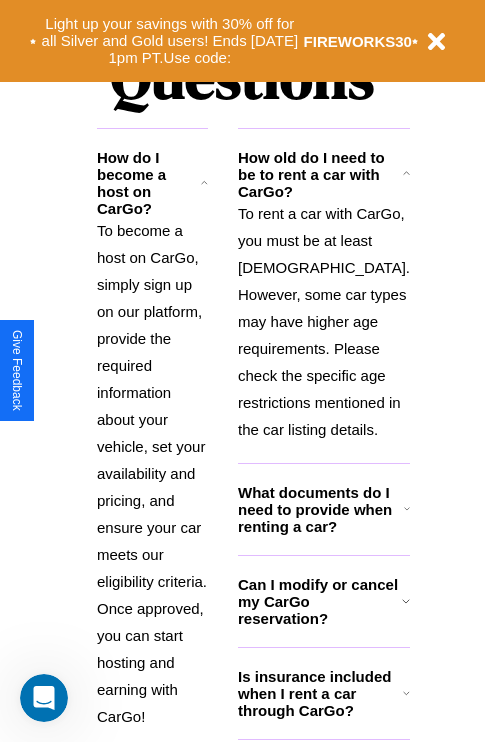 click on "What are the requirements for listing my car on CarGo?" at bounding box center (150, 805) 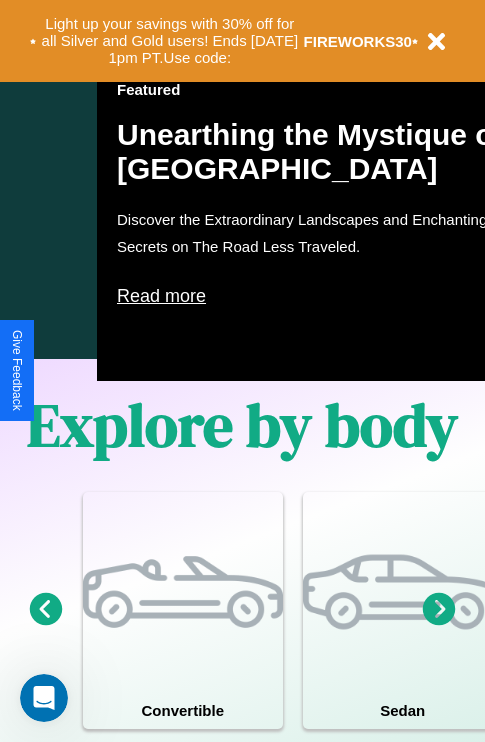 scroll, scrollTop: 817, scrollLeft: 0, axis: vertical 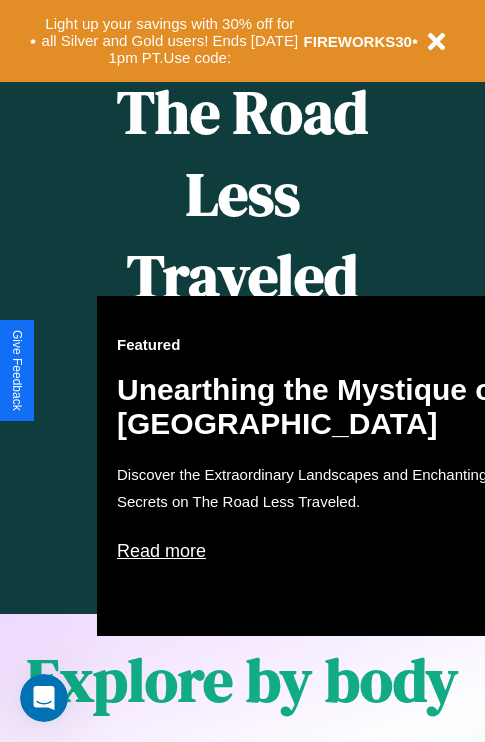 click on "Featured Unearthing the Mystique of [GEOGRAPHIC_DATA] Discover the Extraordinary Landscapes and Enchanting Secrets on The Road Less Traveled. Read more" at bounding box center [317, 466] 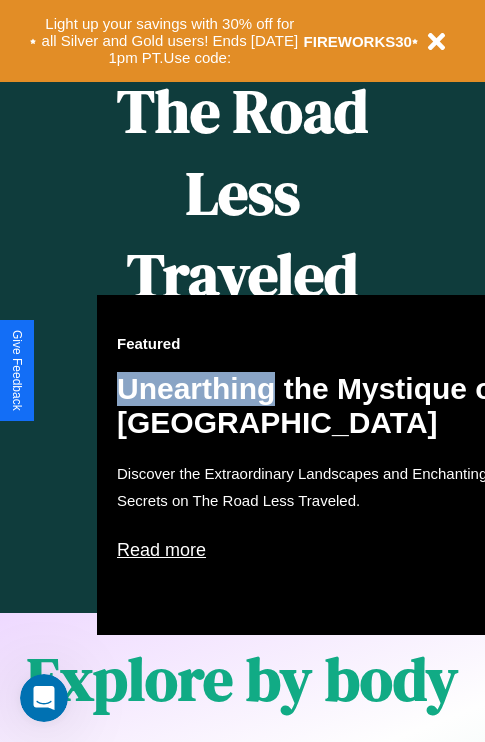 scroll, scrollTop: 817, scrollLeft: 0, axis: vertical 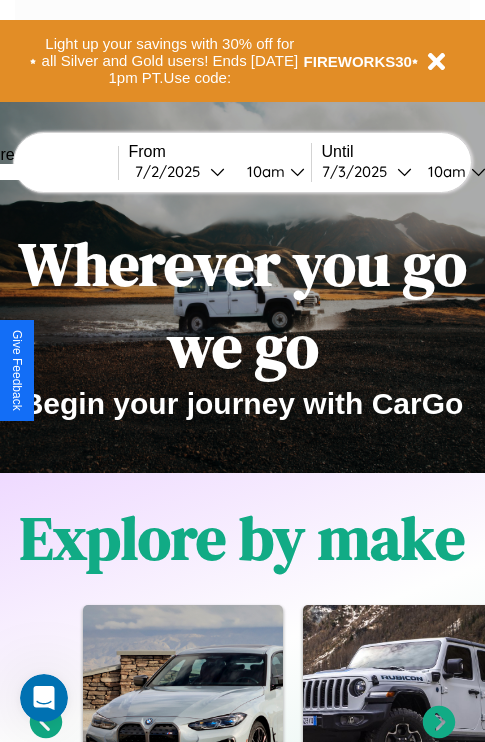 click 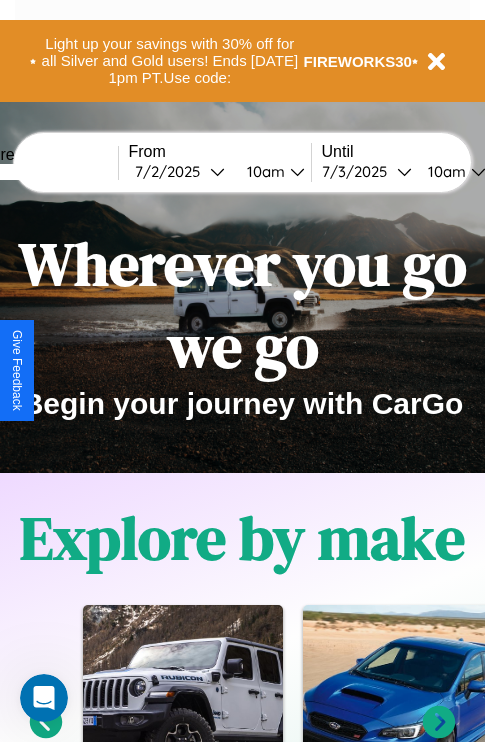 click 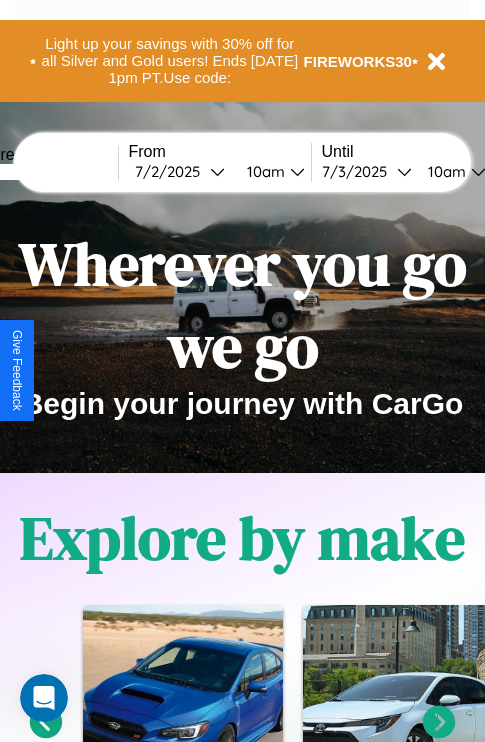 click 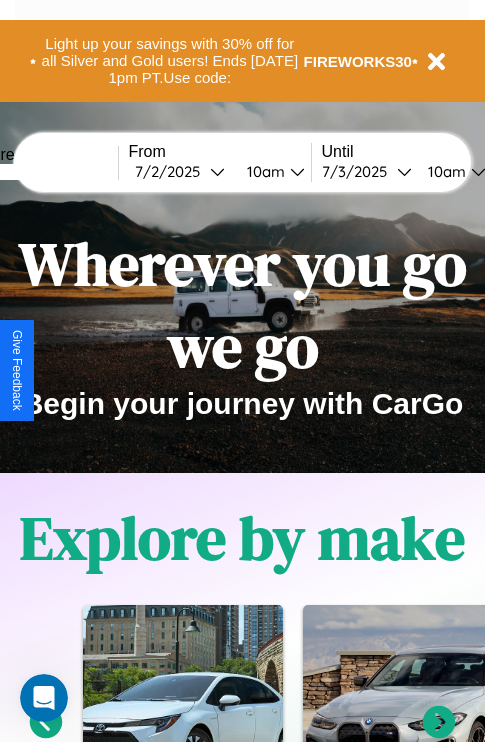 click 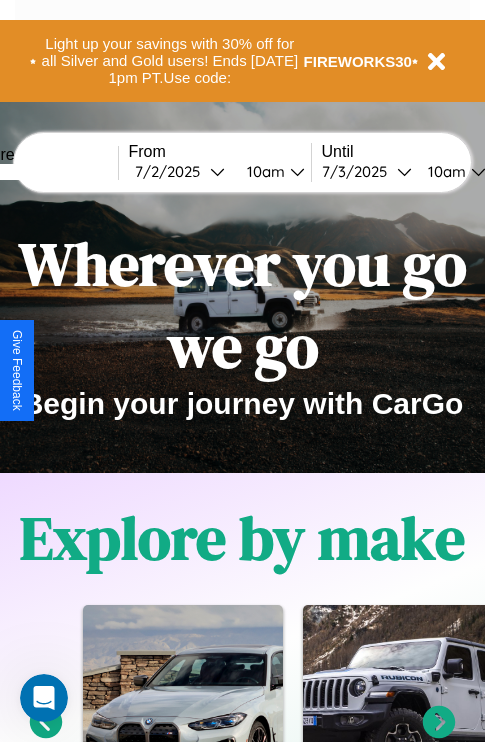 click 